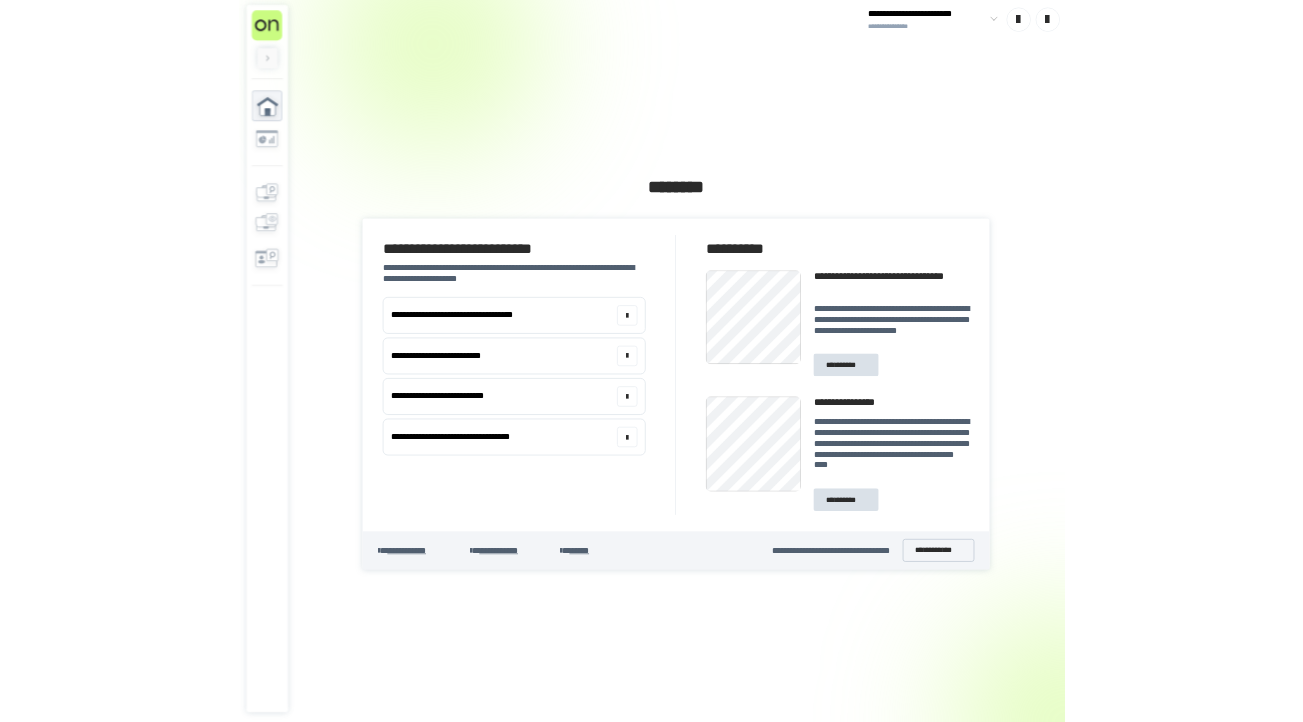 scroll, scrollTop: 0, scrollLeft: 0, axis: both 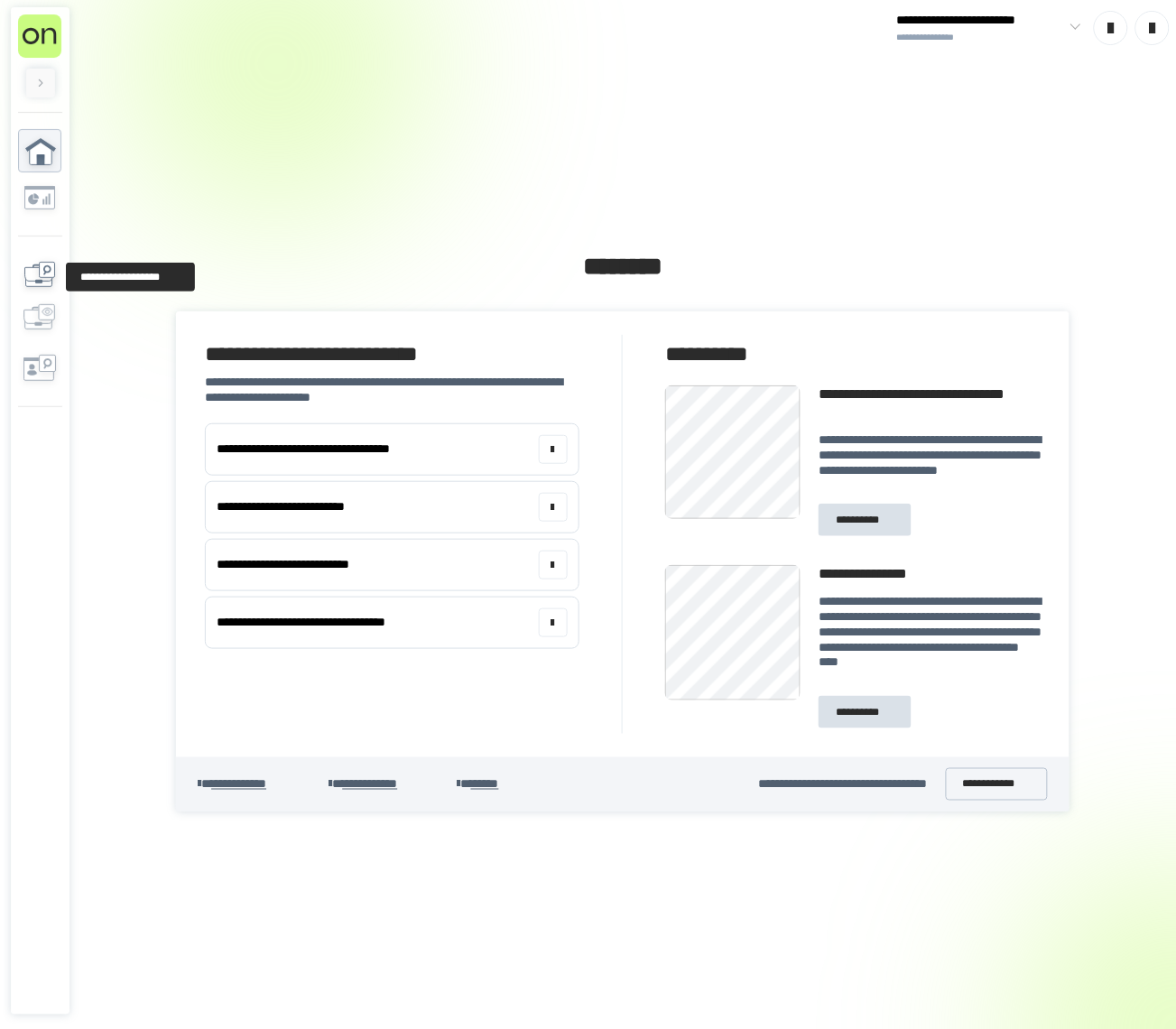 click 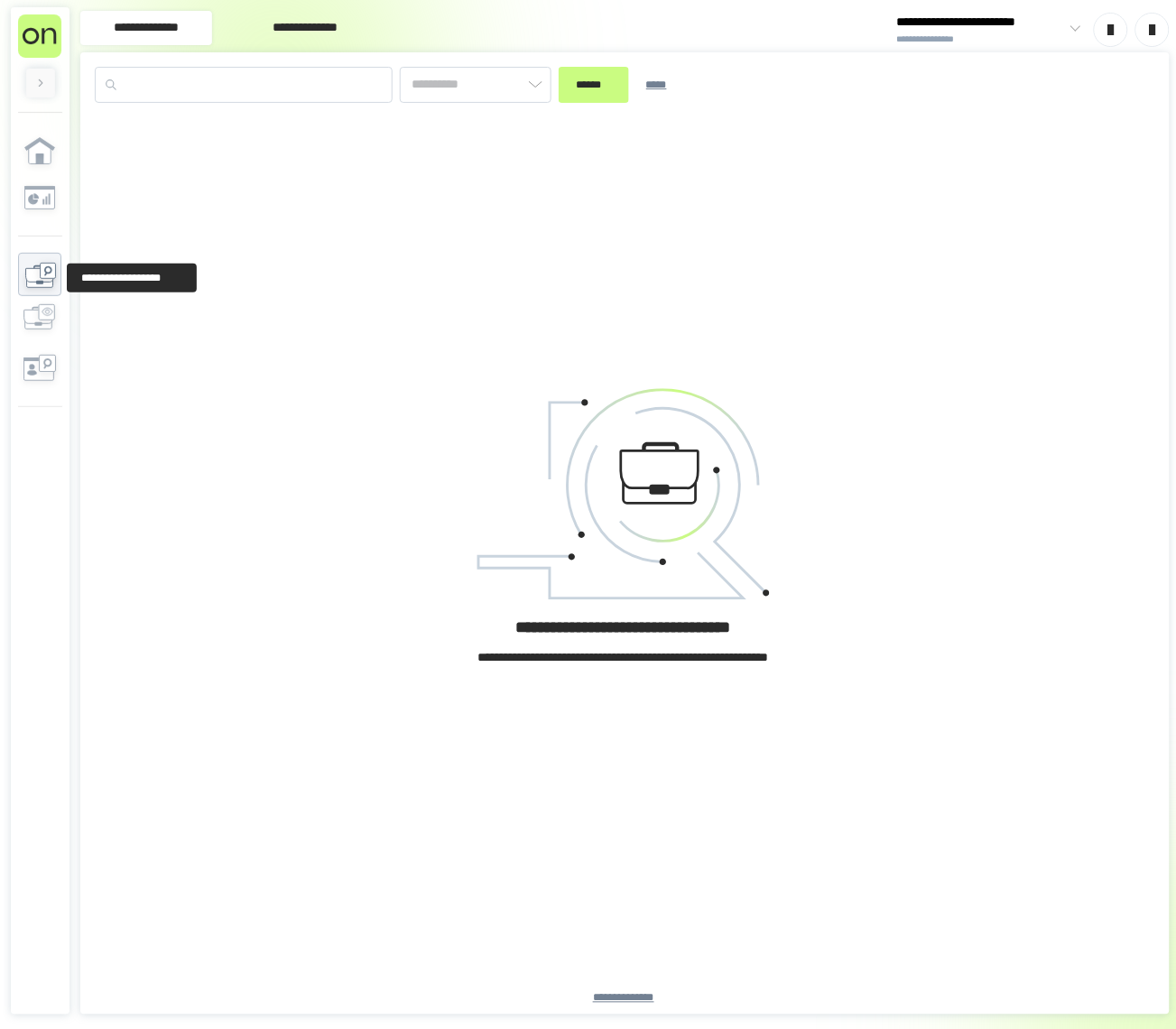 type on "*********" 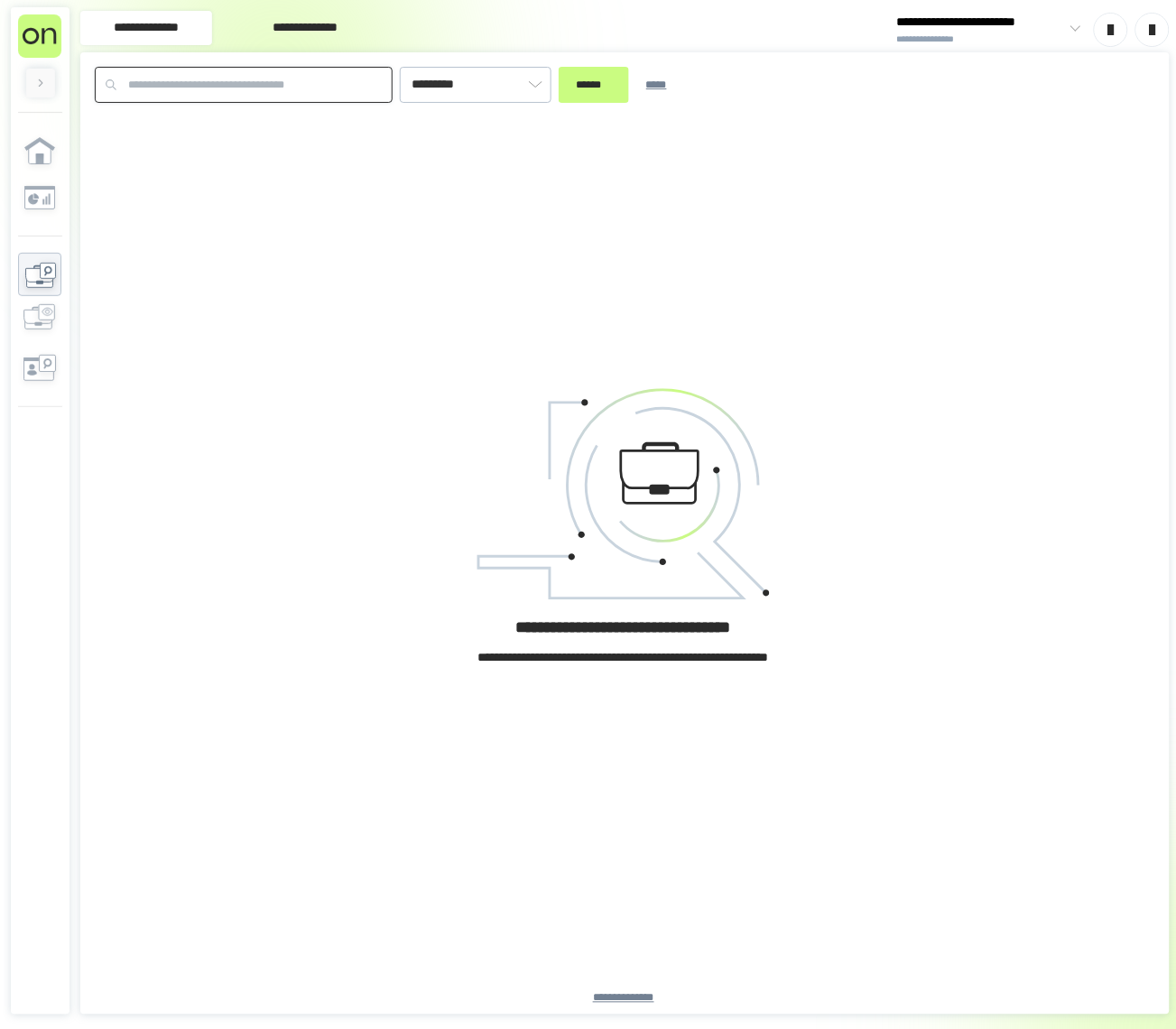 click at bounding box center (244, 85) 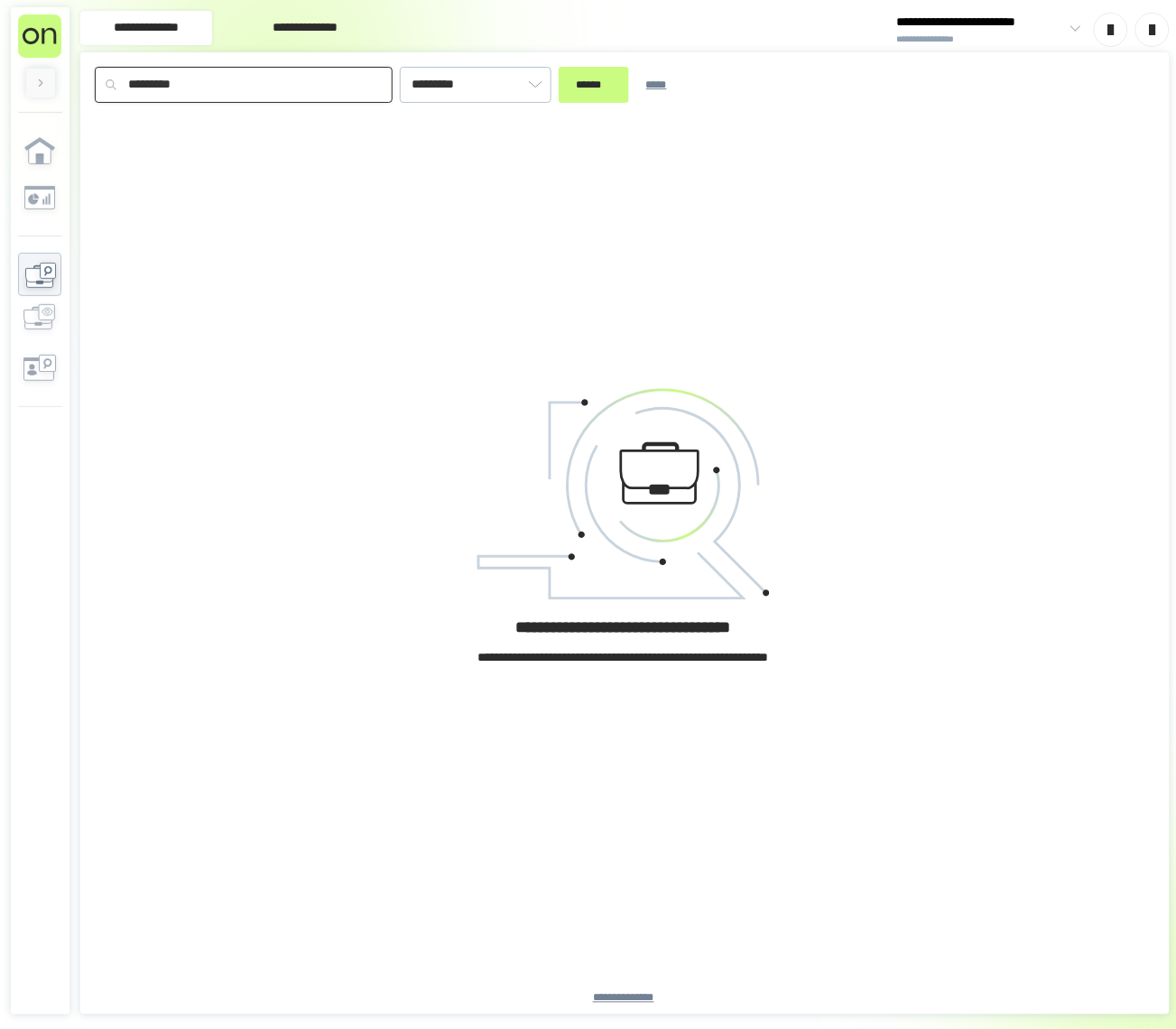 type on "*********" 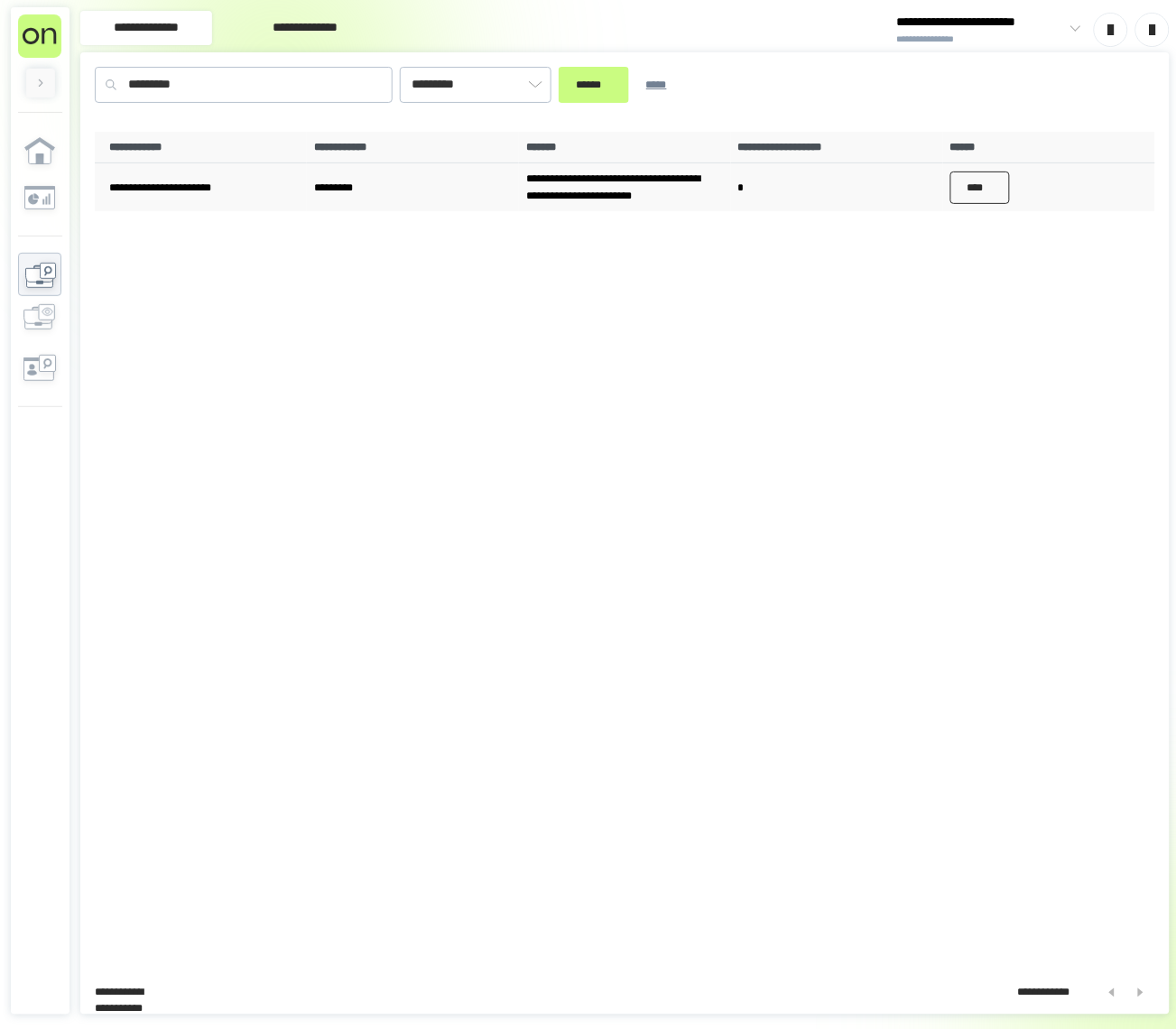 click on "****" at bounding box center [980, 187] 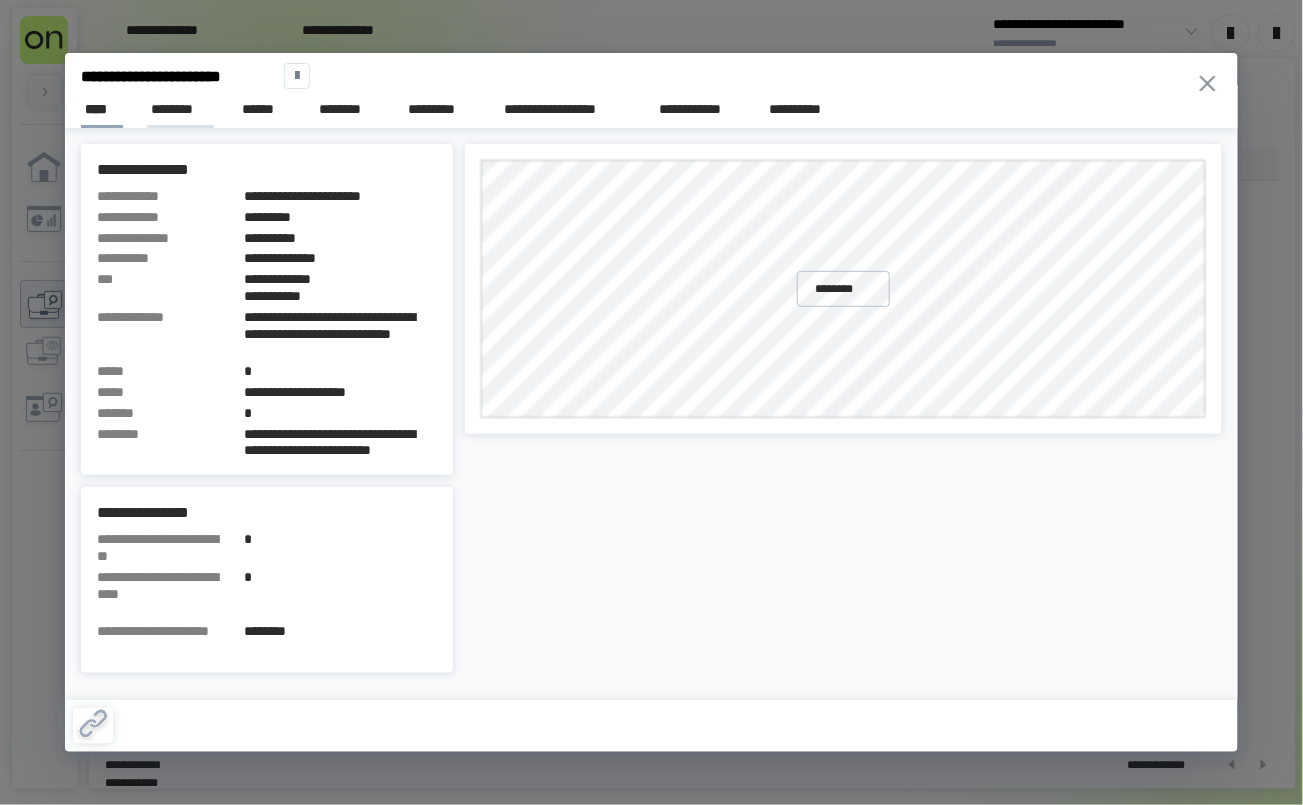 click on "********" at bounding box center (181, 109) 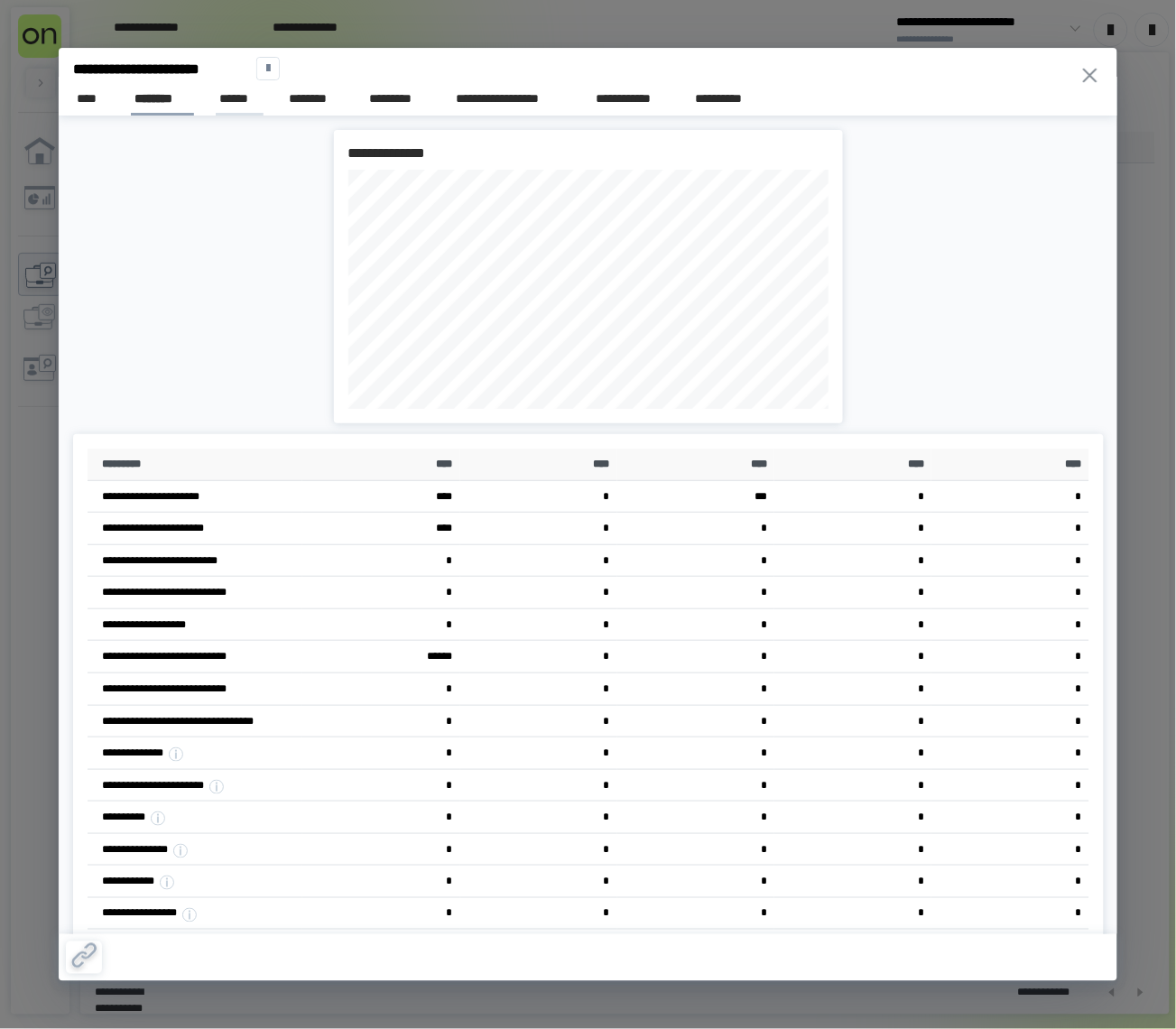 click on "******" at bounding box center [239, 98] 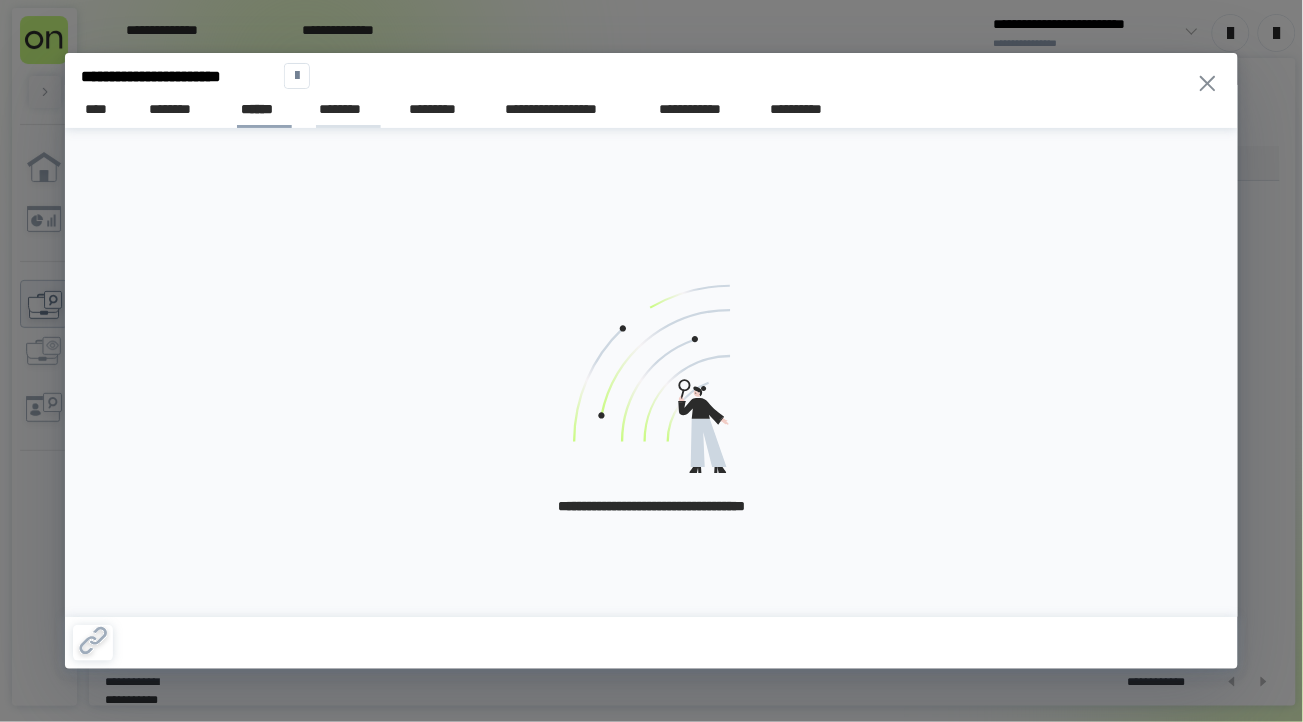 click on "********" at bounding box center (348, 109) 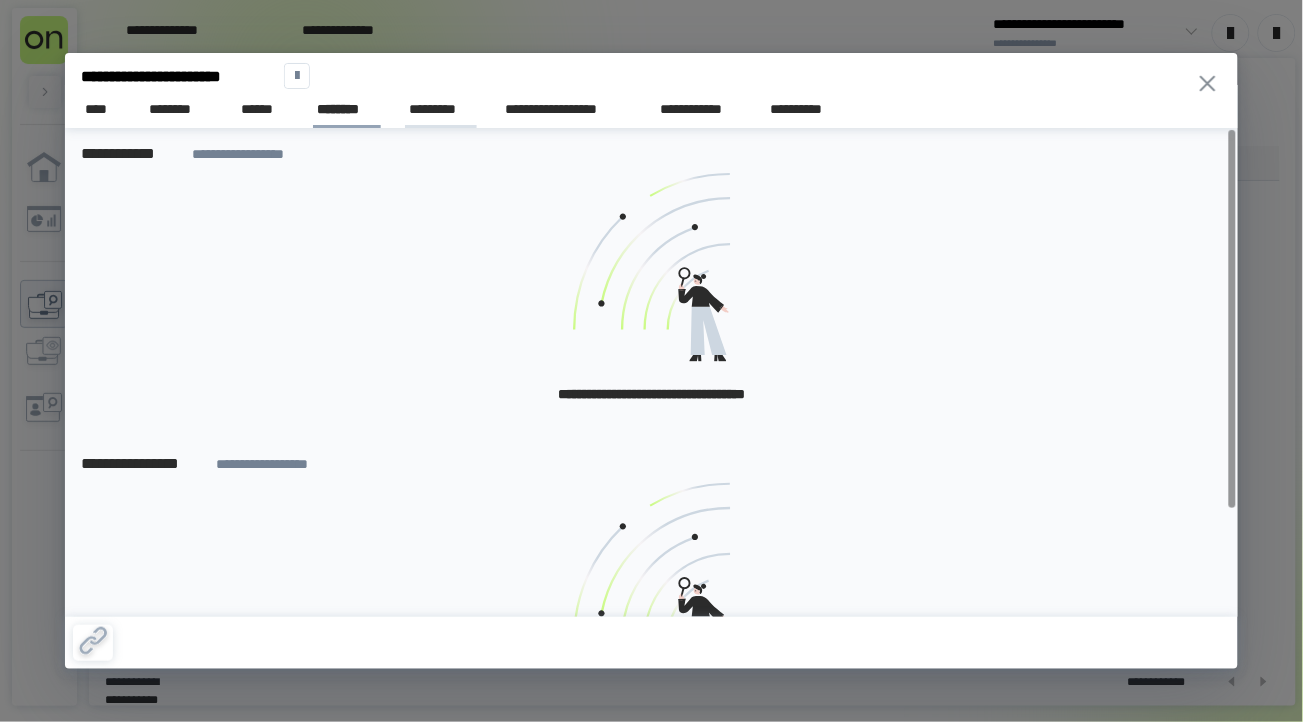 click on "*********" at bounding box center (441, 109) 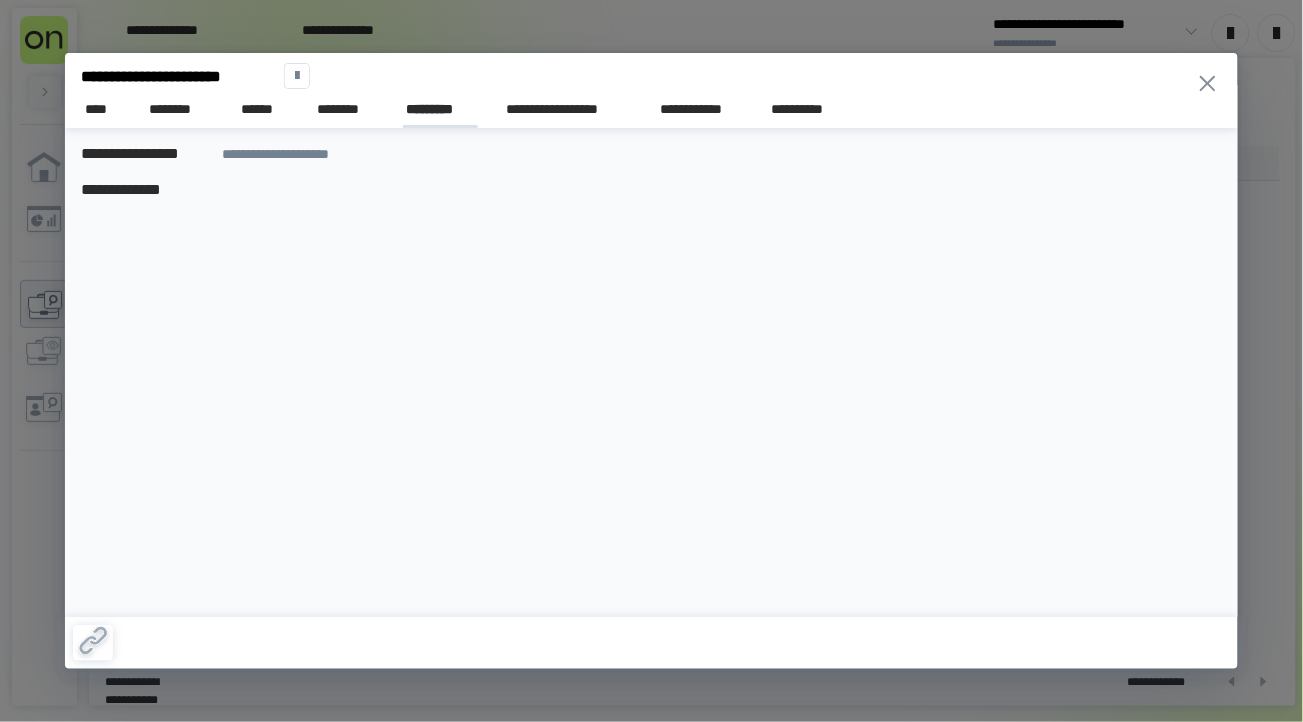 drag, startPoint x: 533, startPoint y: 111, endPoint x: 458, endPoint y: 115, distance: 75.10659 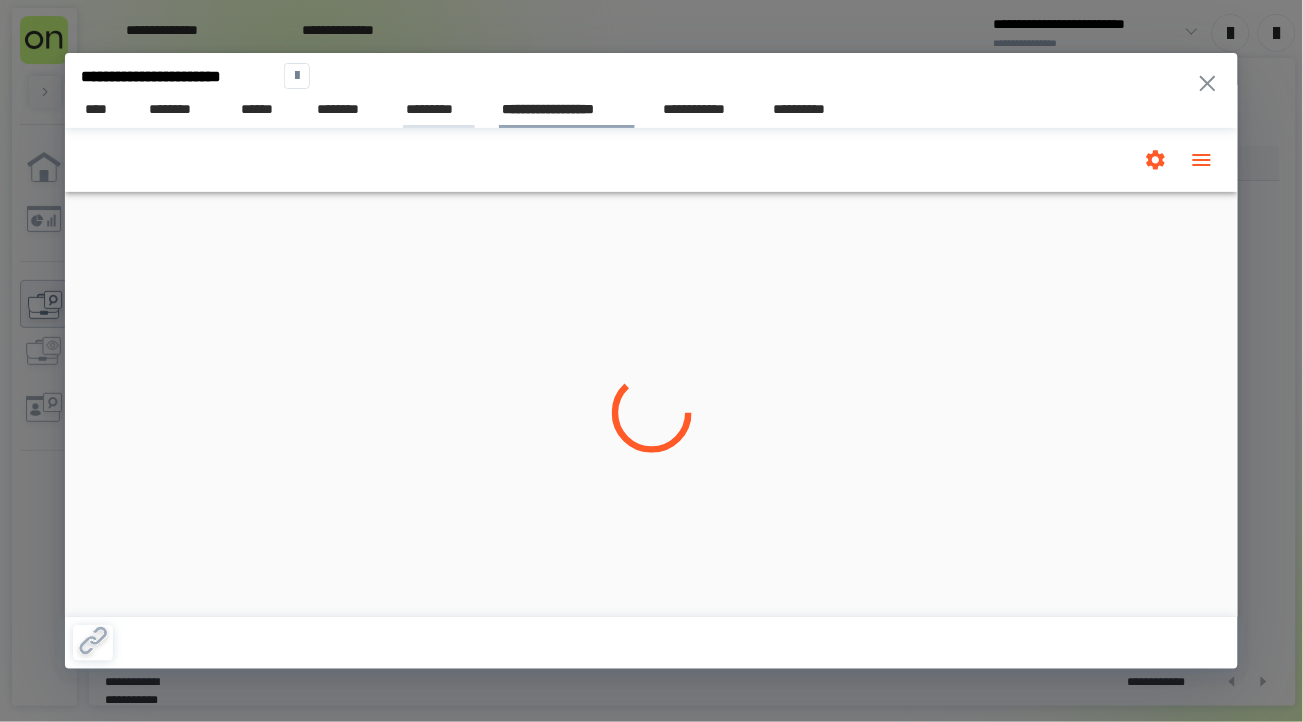 scroll, scrollTop: 0, scrollLeft: 0, axis: both 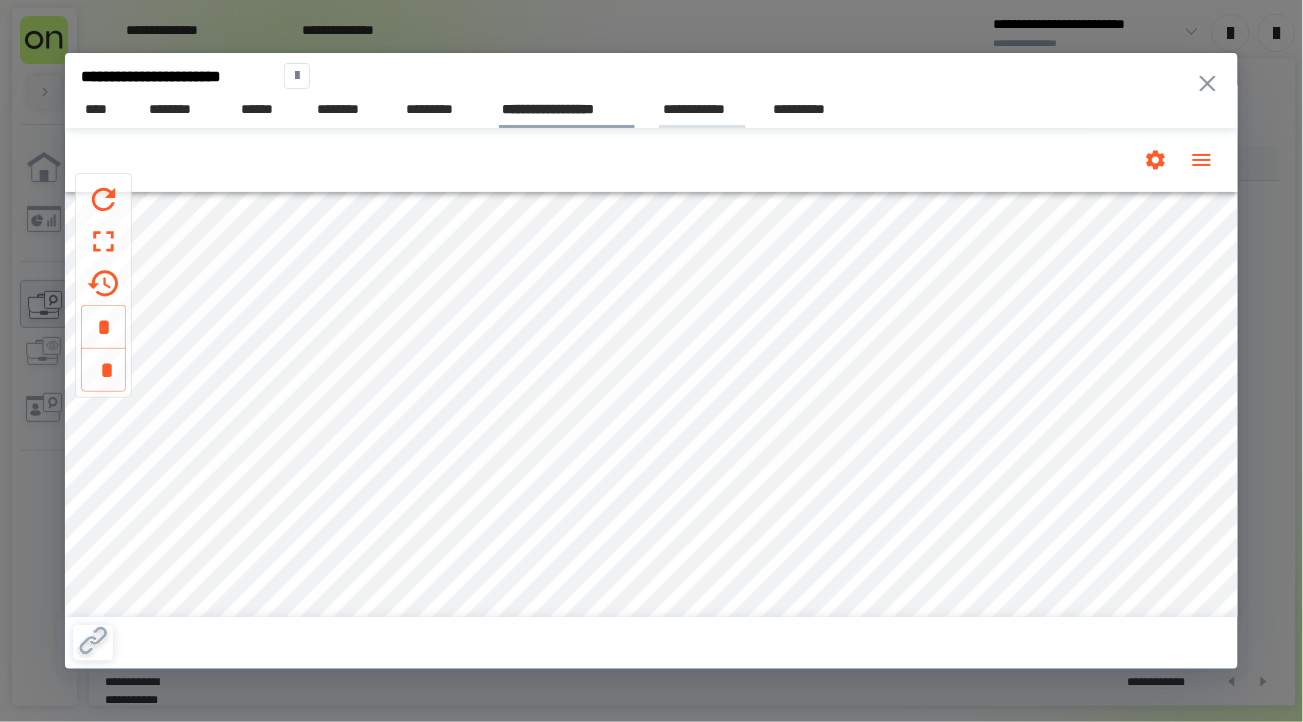 click on "**********" at bounding box center [702, 109] 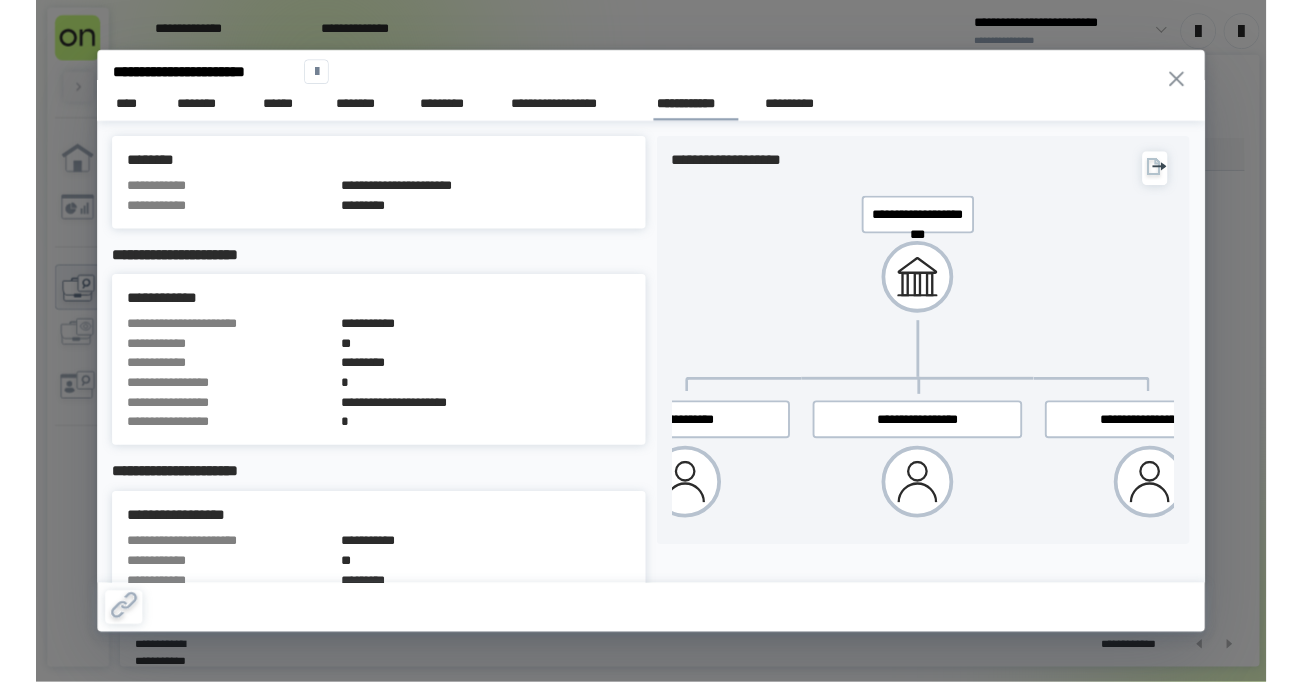 scroll, scrollTop: 0, scrollLeft: 13, axis: horizontal 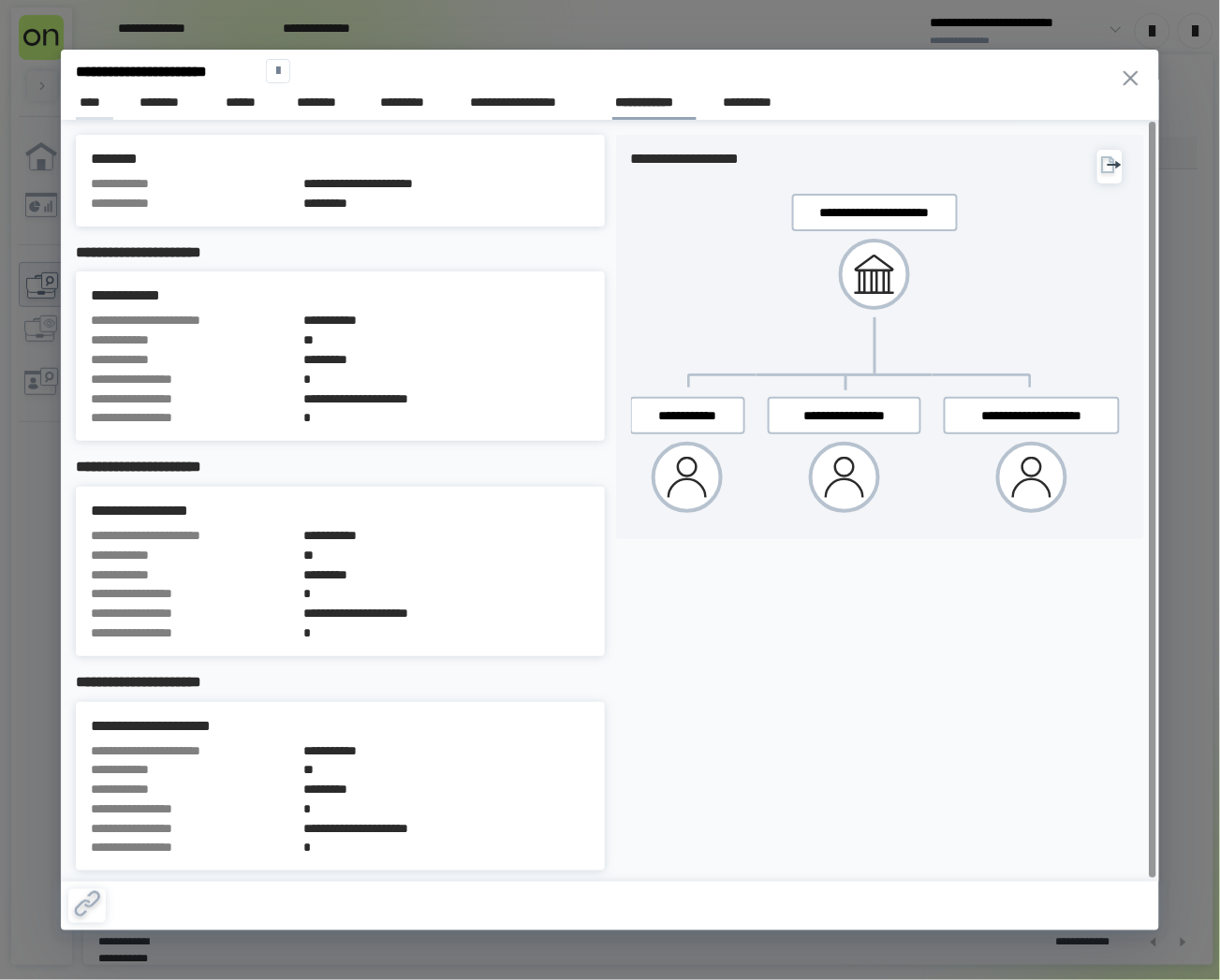 click on "****" at bounding box center [95, 102] 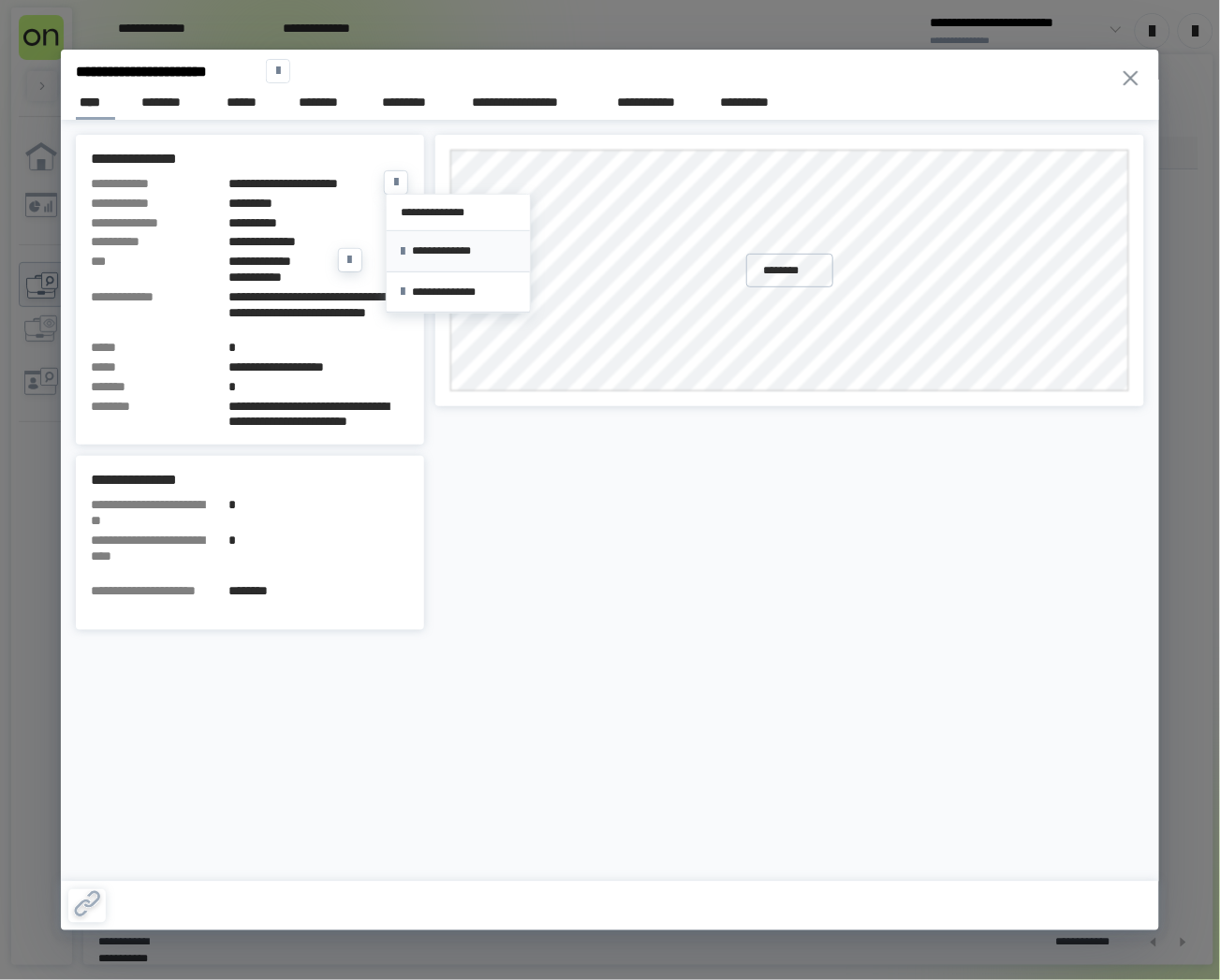 click on "**********" at bounding box center [458, 251] 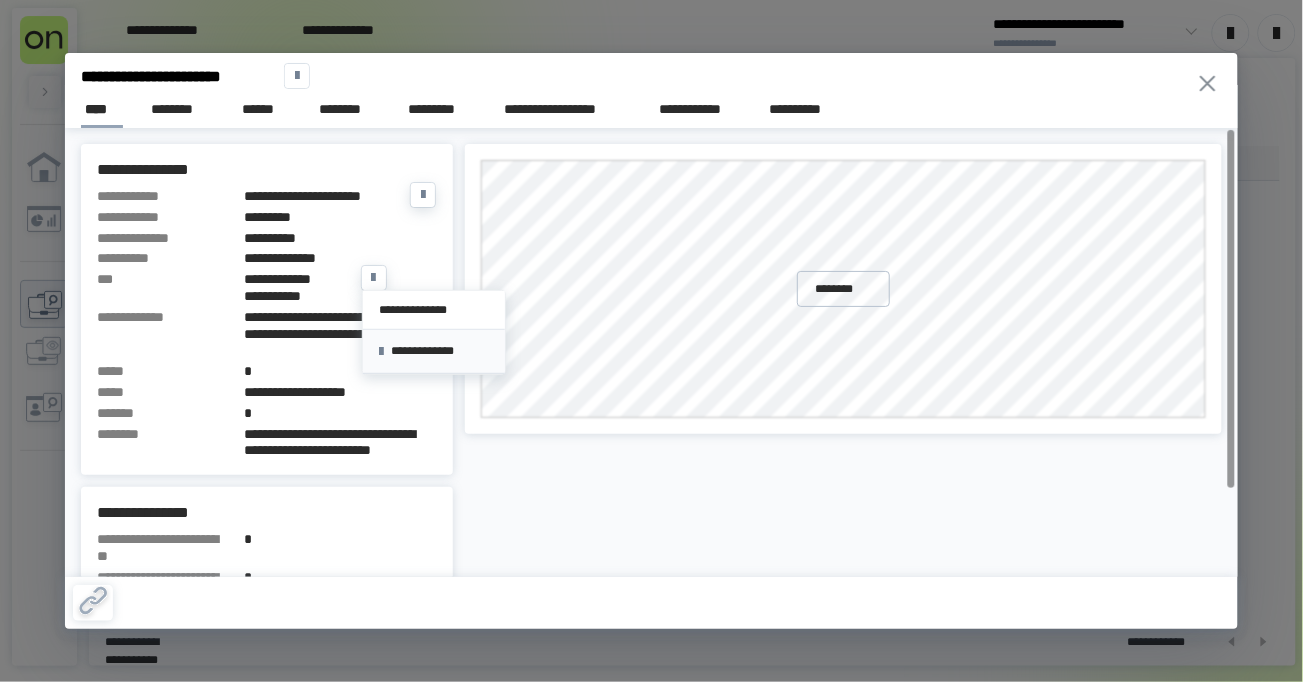 click on "**********" at bounding box center (434, 351) 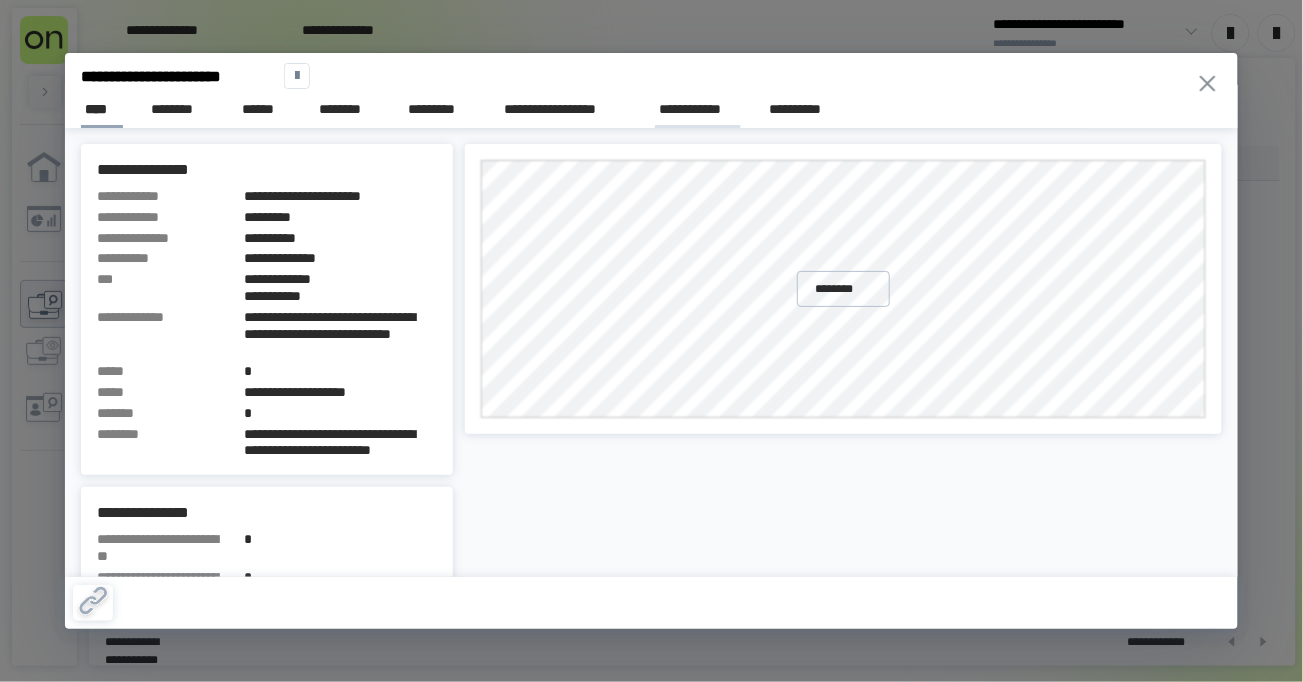 click on "**********" at bounding box center [698, 109] 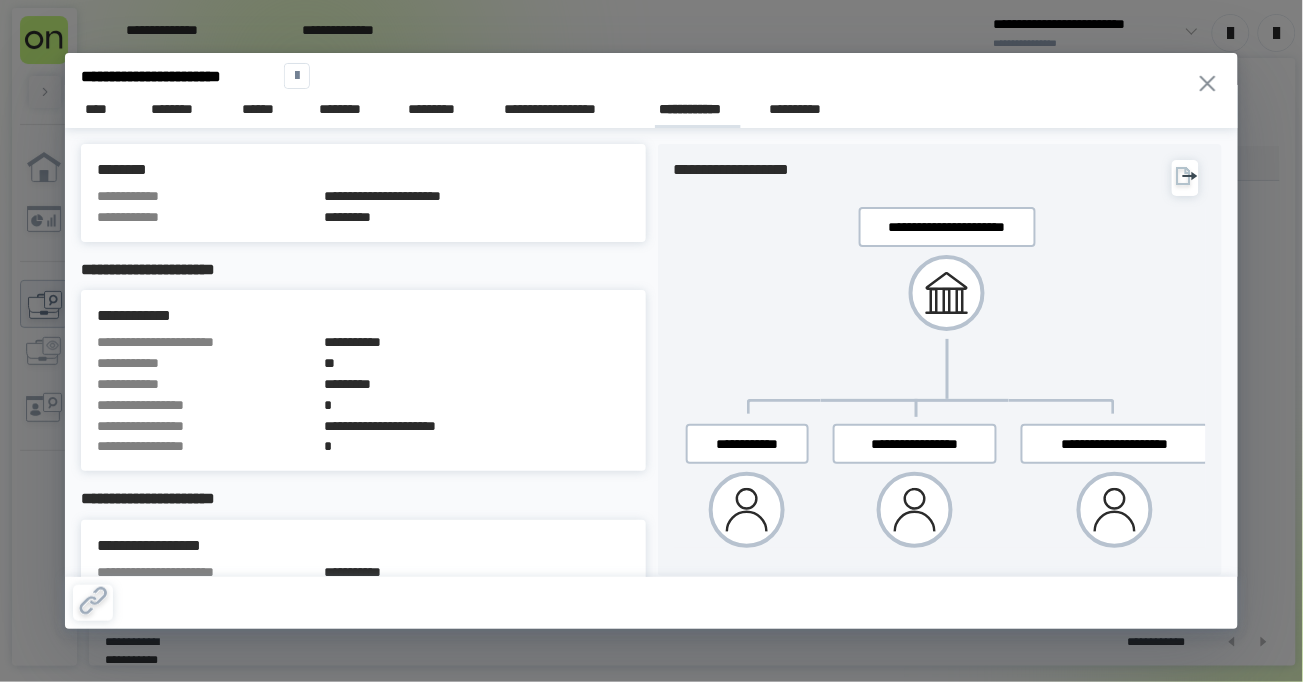 scroll, scrollTop: 0, scrollLeft: 13, axis: horizontal 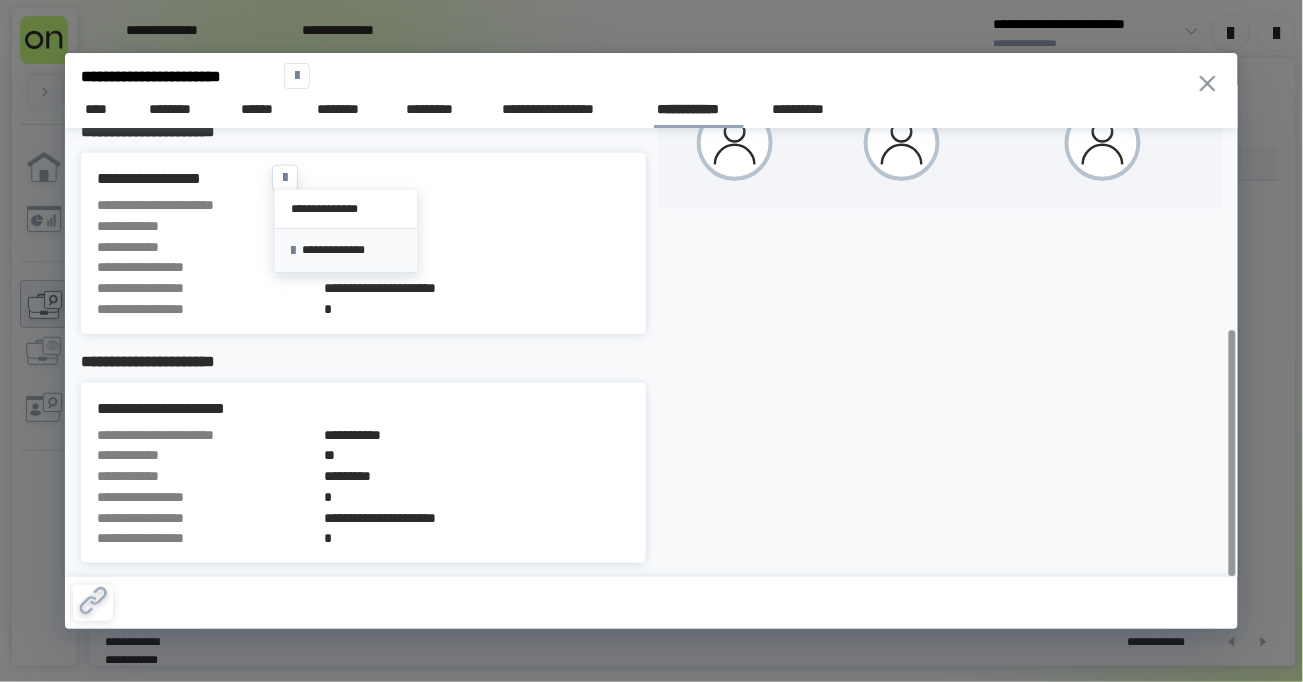 click on "**********" at bounding box center (346, 250) 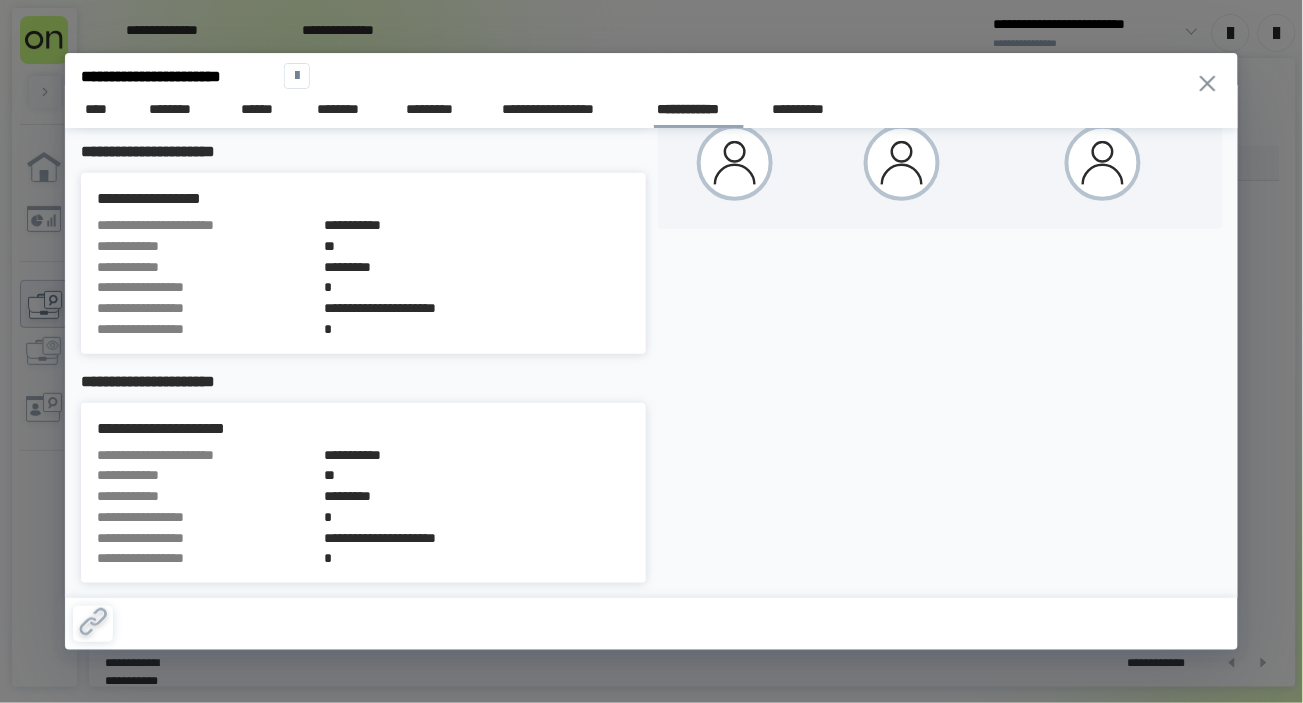 scroll, scrollTop: 346, scrollLeft: 0, axis: vertical 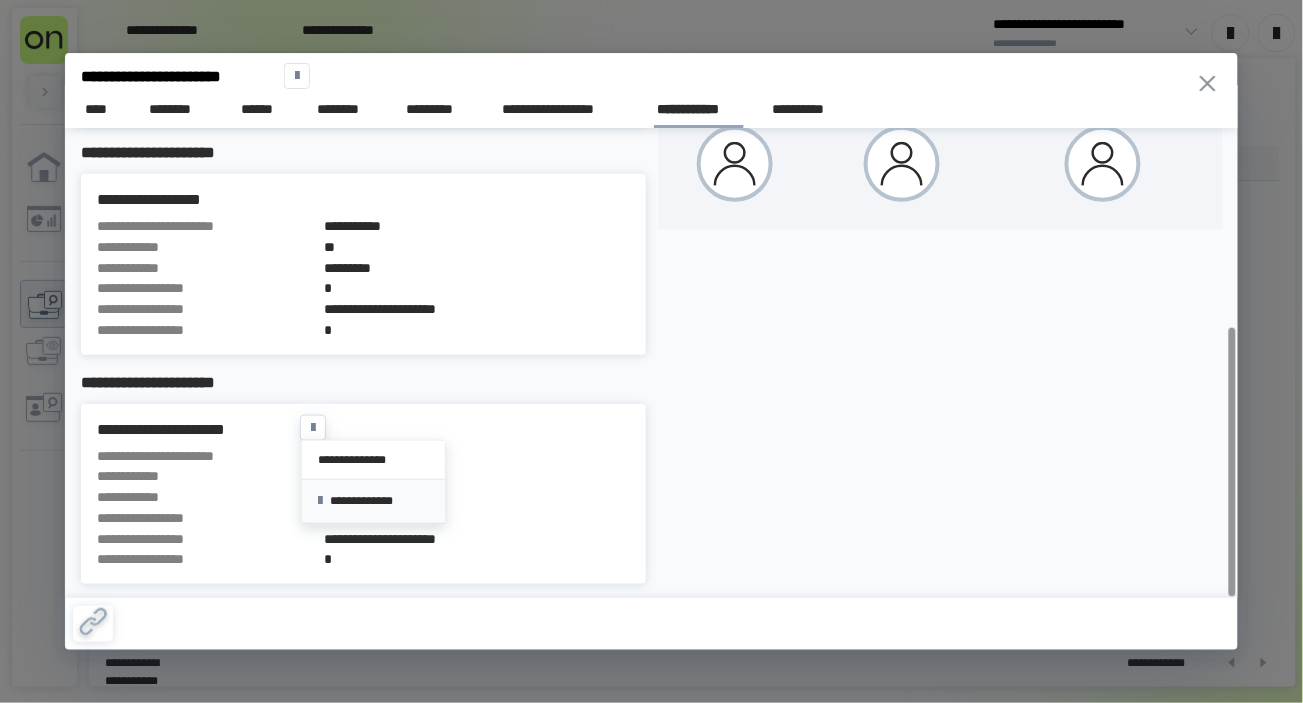 click on "**********" at bounding box center [373, 501] 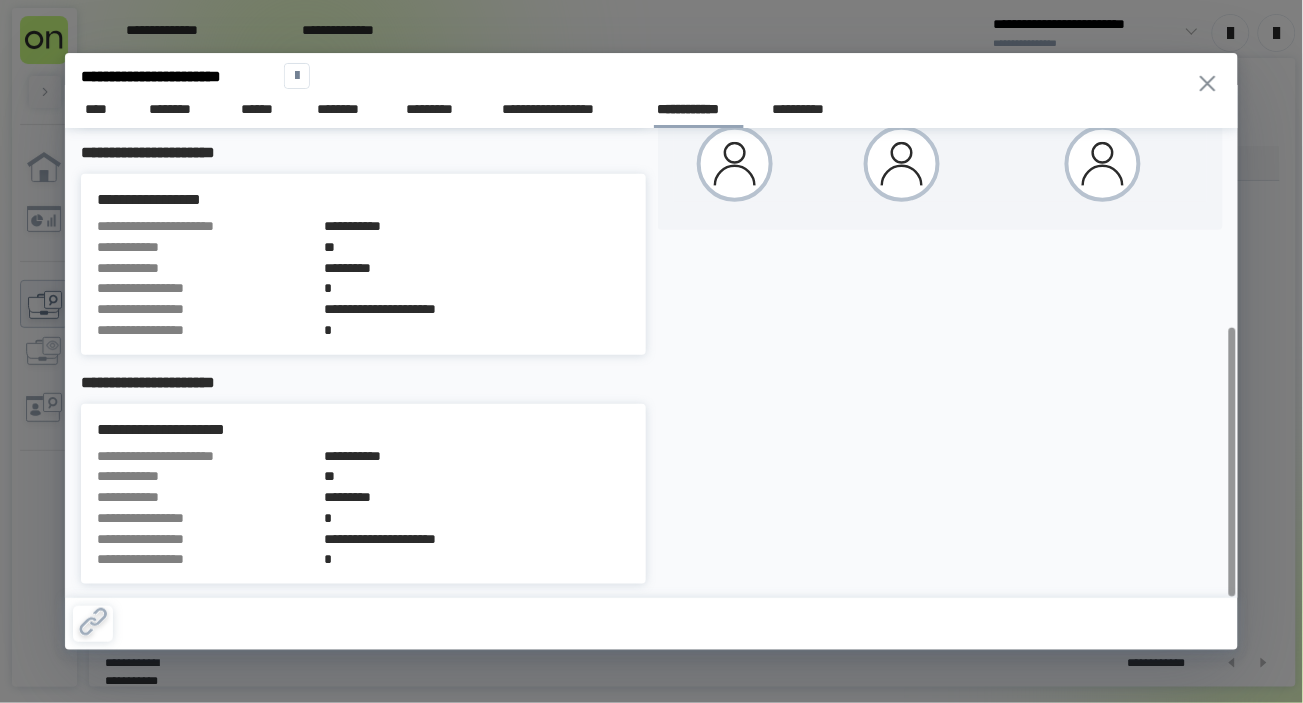 click on "**********" at bounding box center [940, 191] 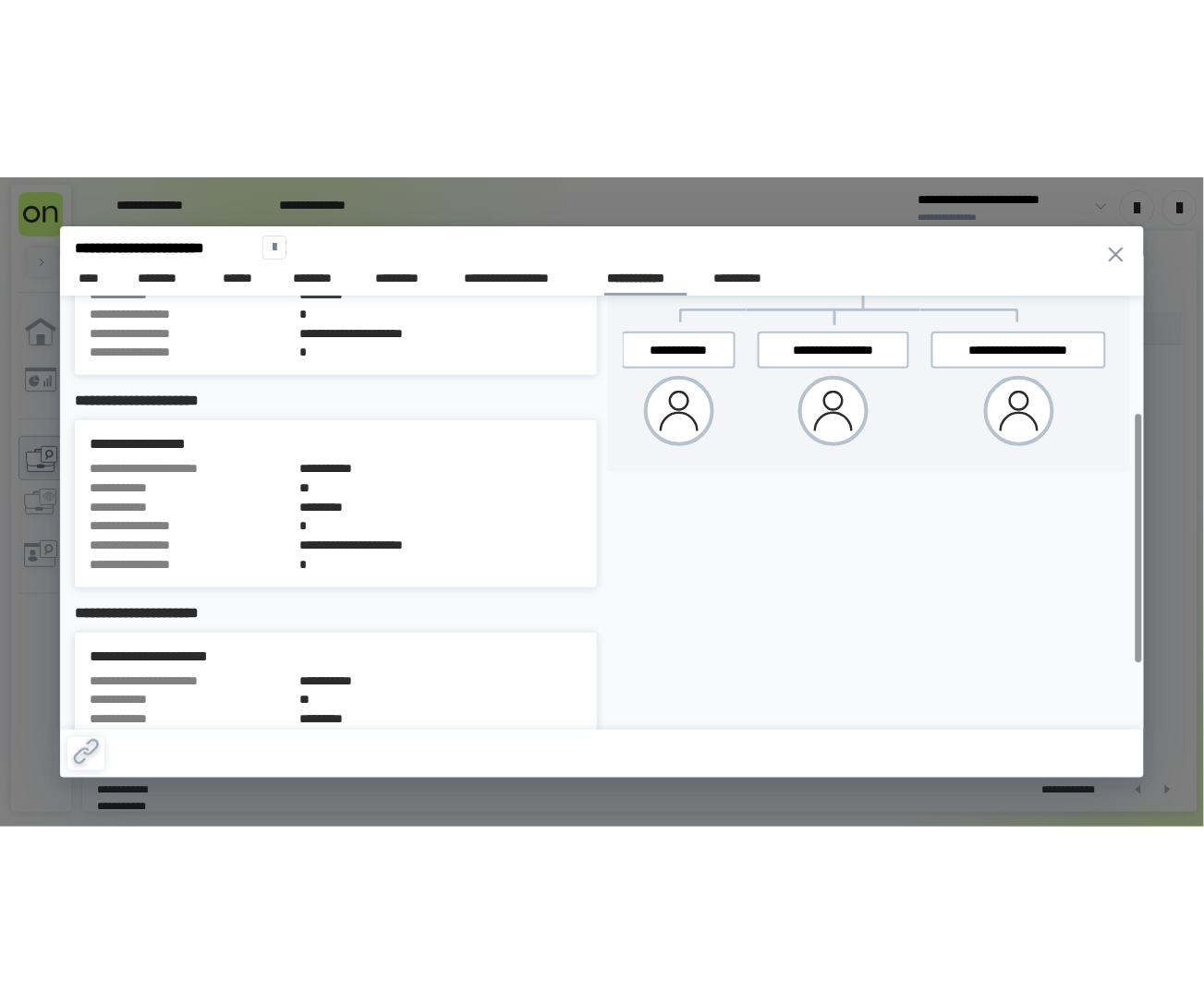 scroll, scrollTop: 204, scrollLeft: 0, axis: vertical 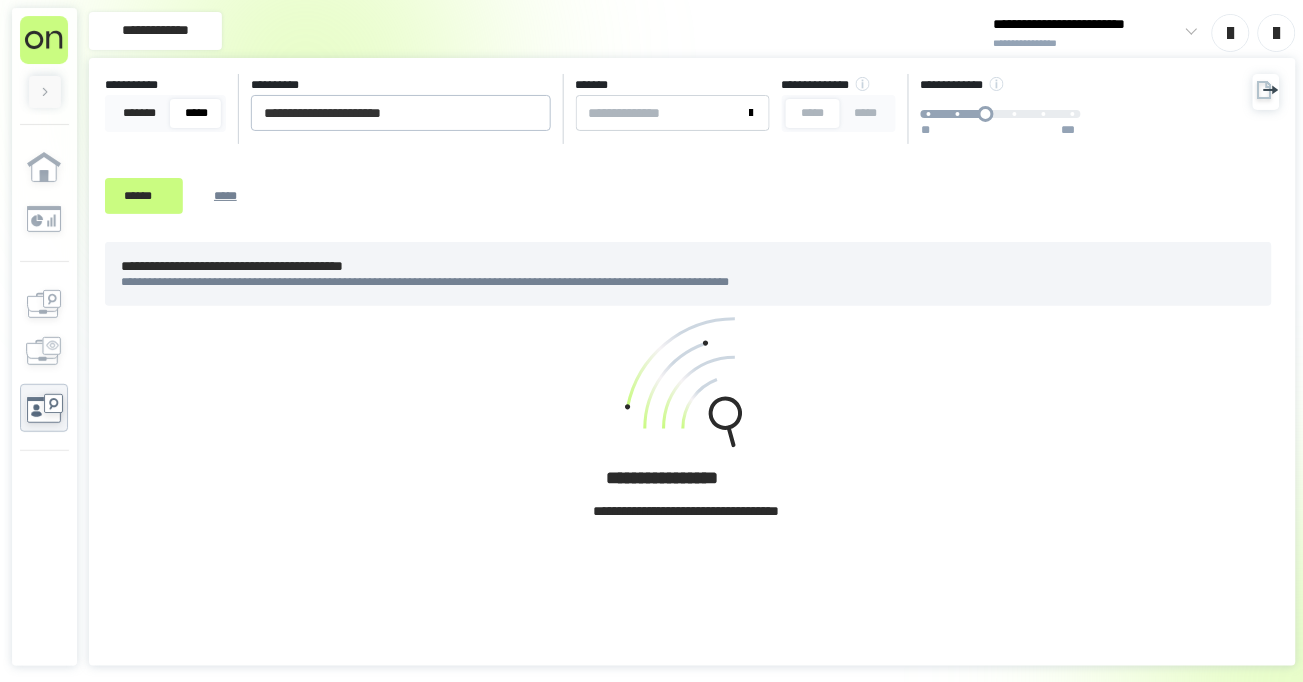 click on "**********" at bounding box center (692, 426) 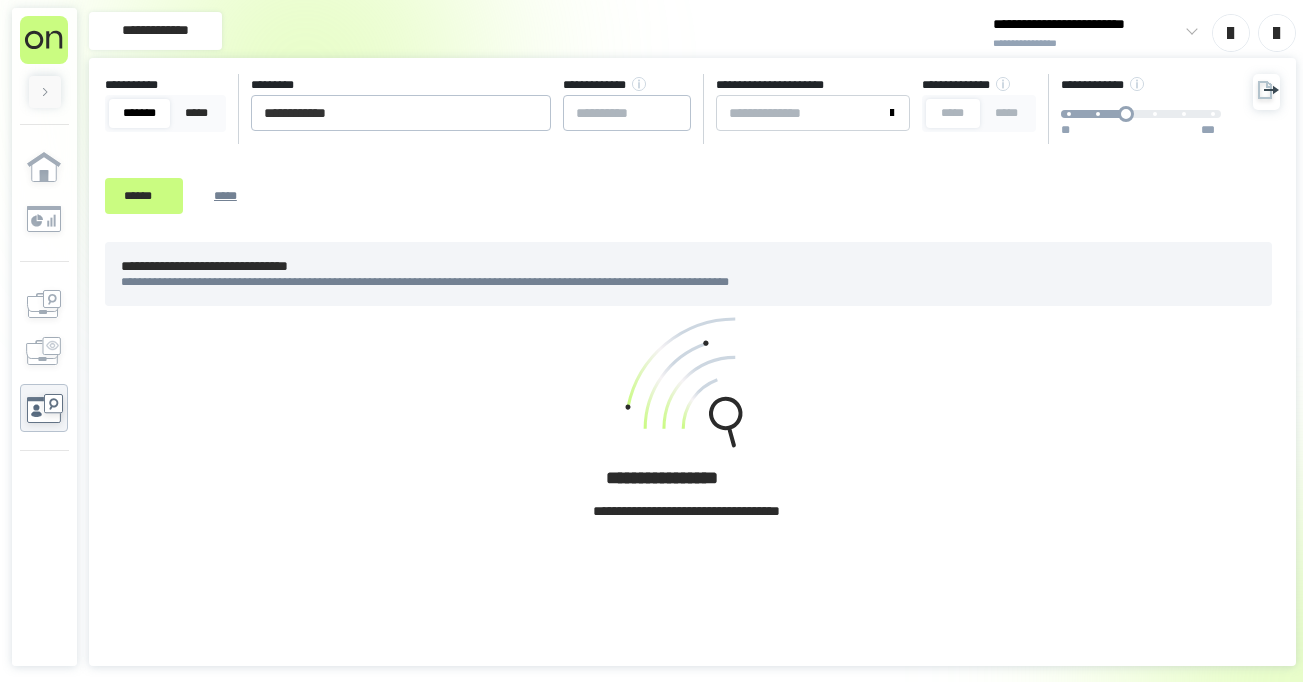 scroll, scrollTop: 0, scrollLeft: 0, axis: both 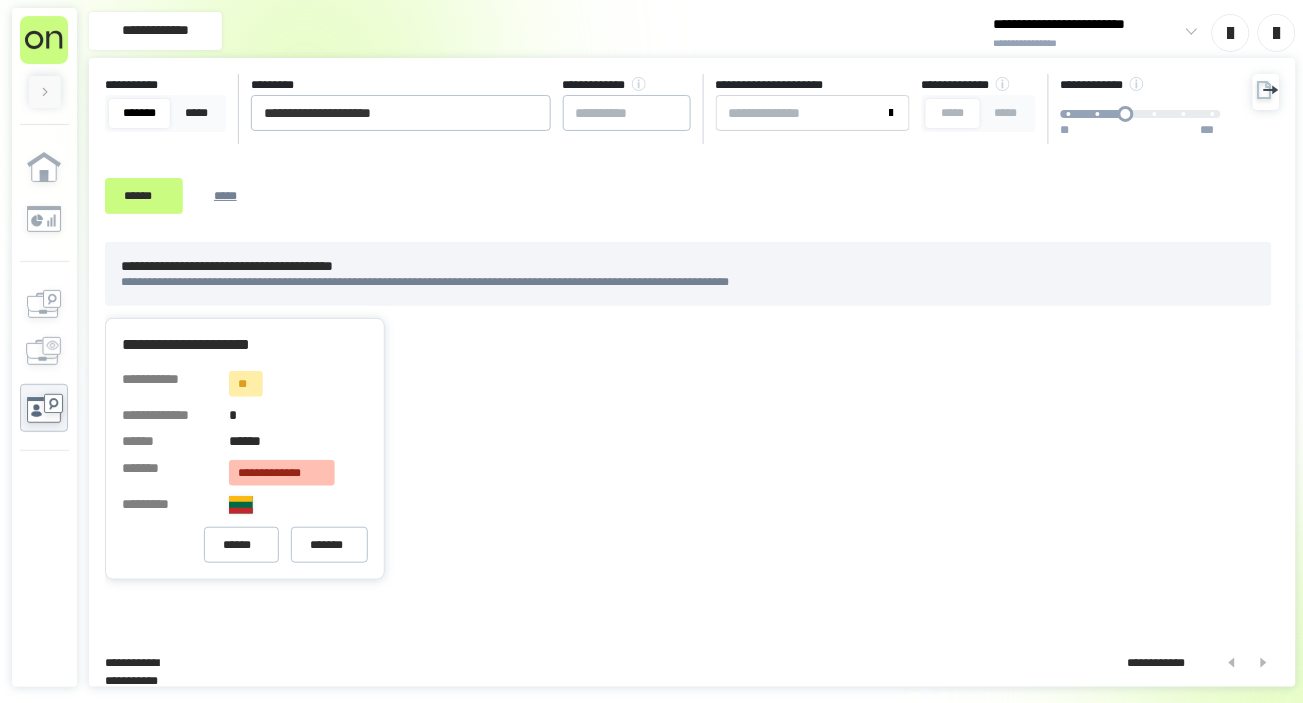 click on "**********" at bounding box center (688, 449) 